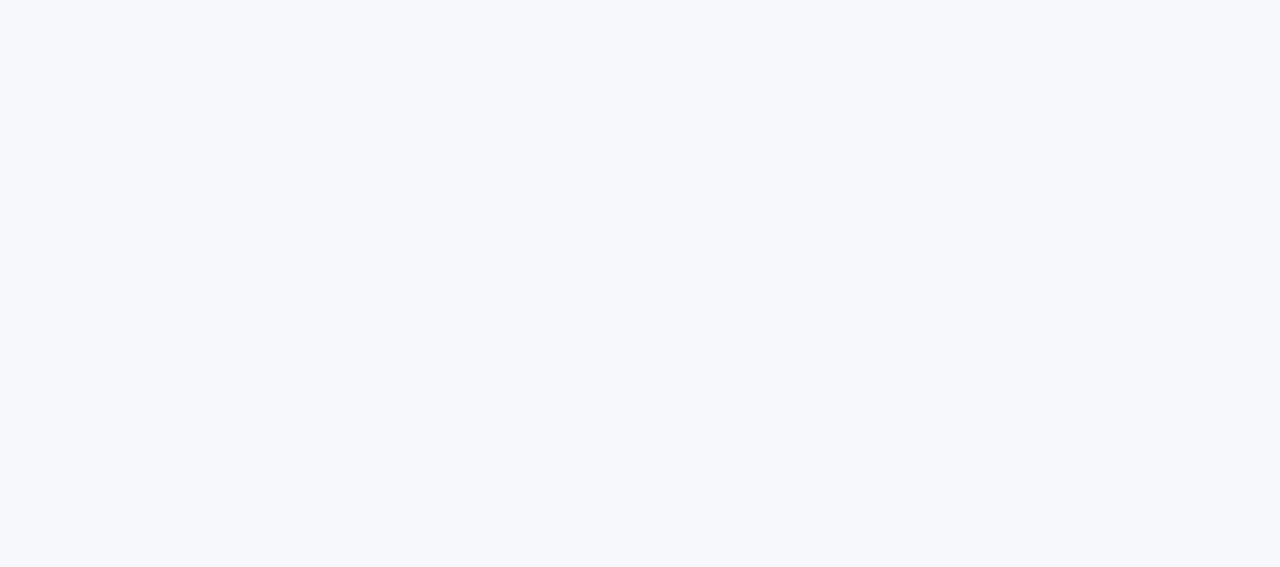 scroll, scrollTop: 0, scrollLeft: 0, axis: both 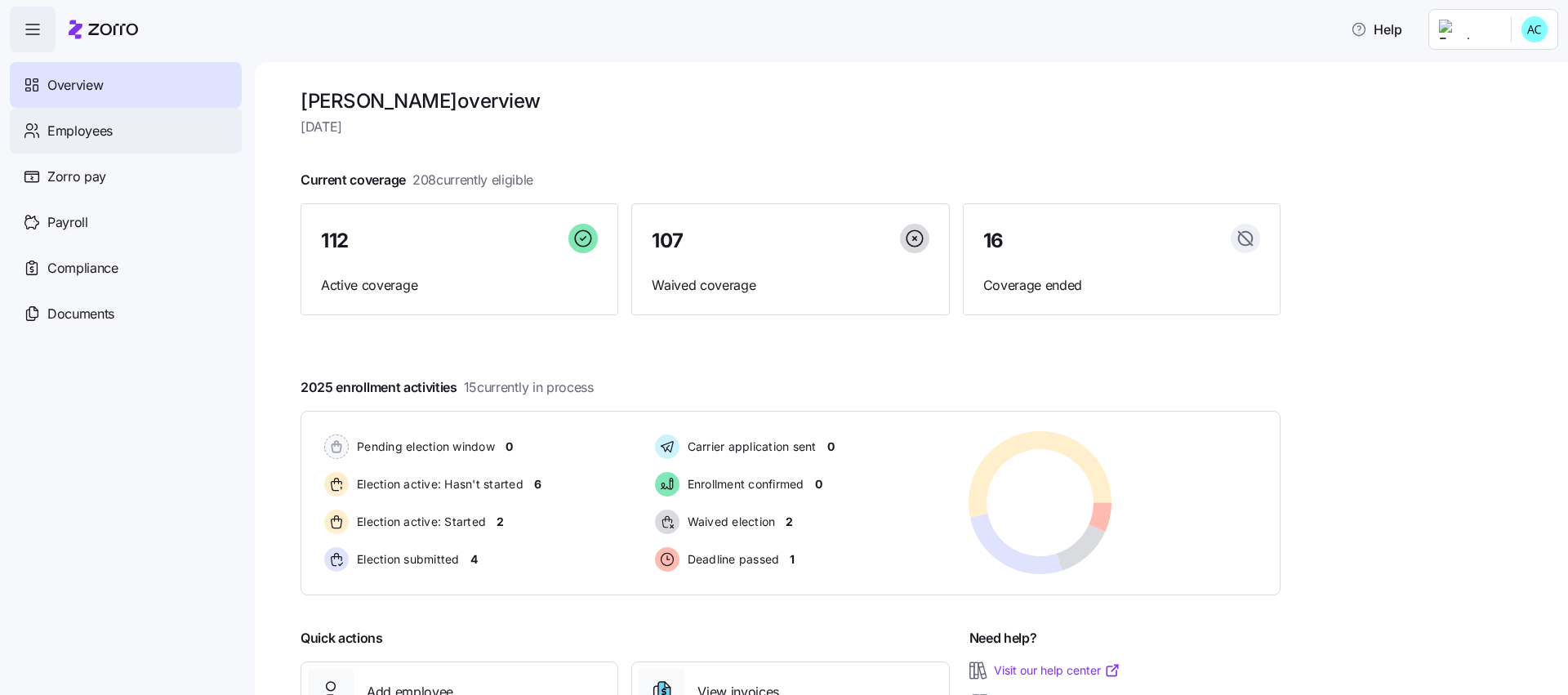 click on "Employees" at bounding box center (80, 131) 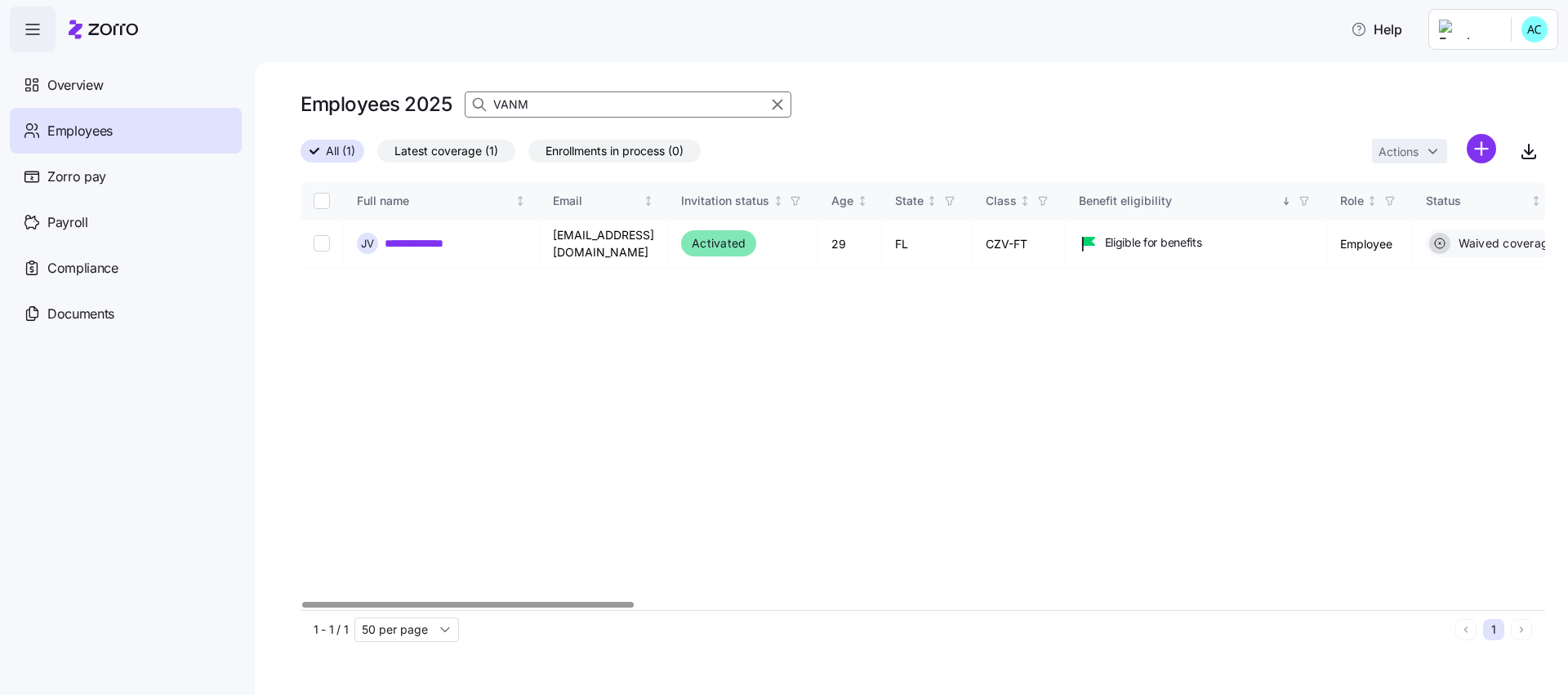 click 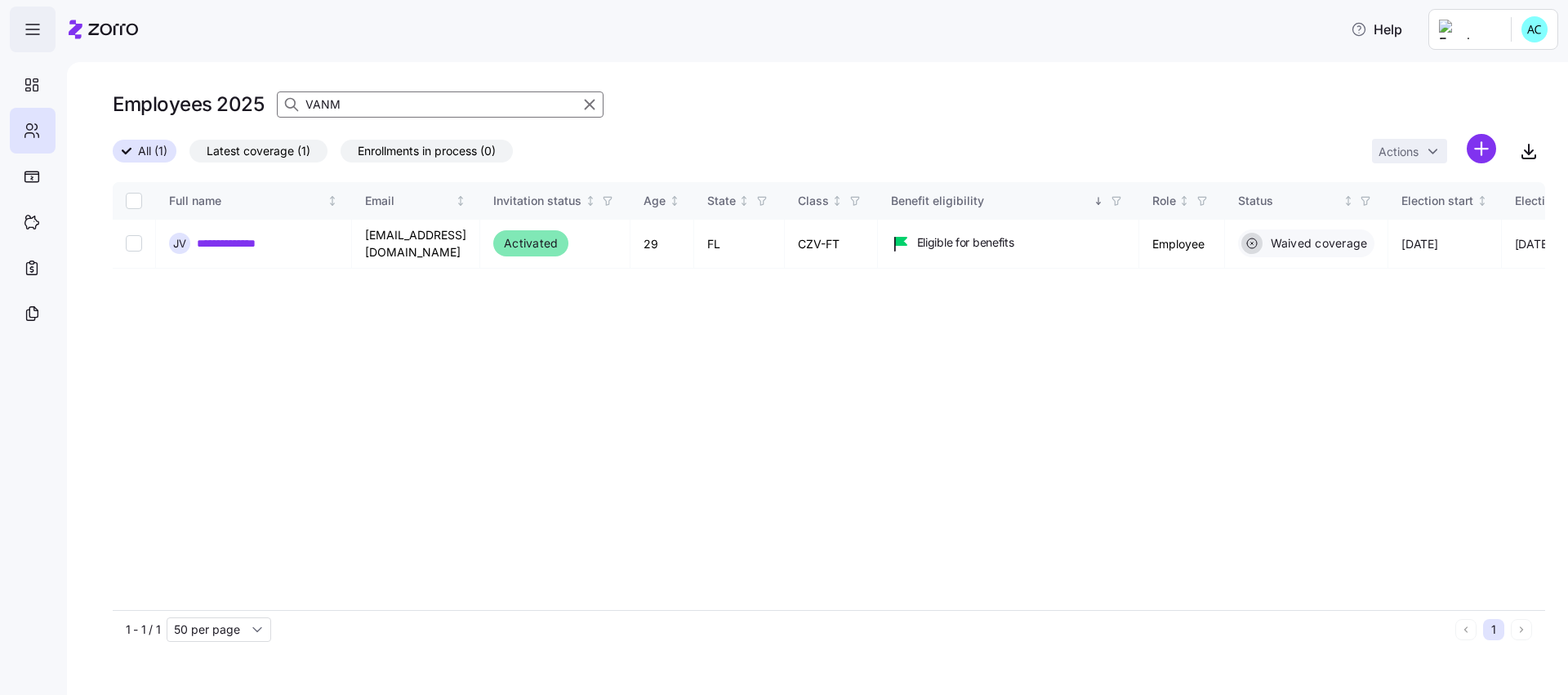 click 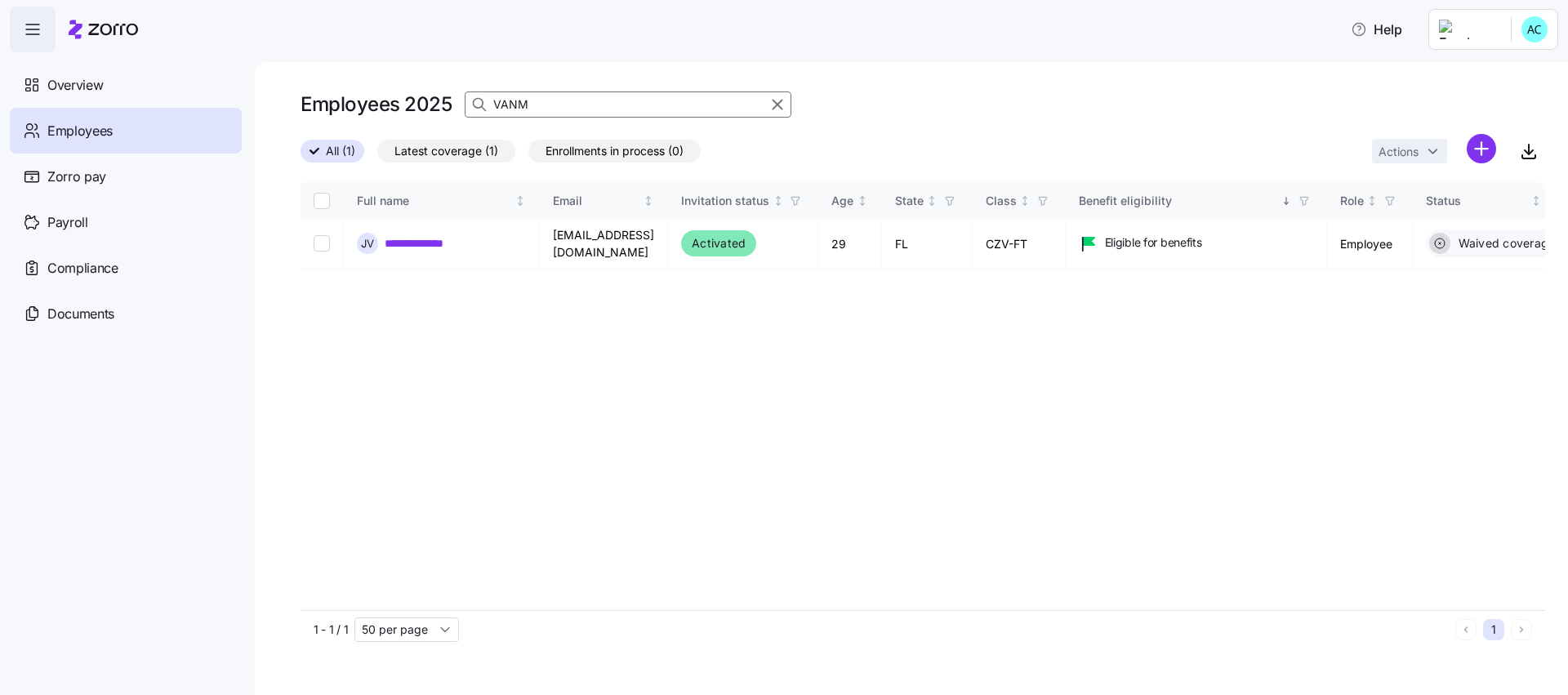 drag, startPoint x: 539, startPoint y: 111, endPoint x: 378, endPoint y: 100, distance: 161.37534 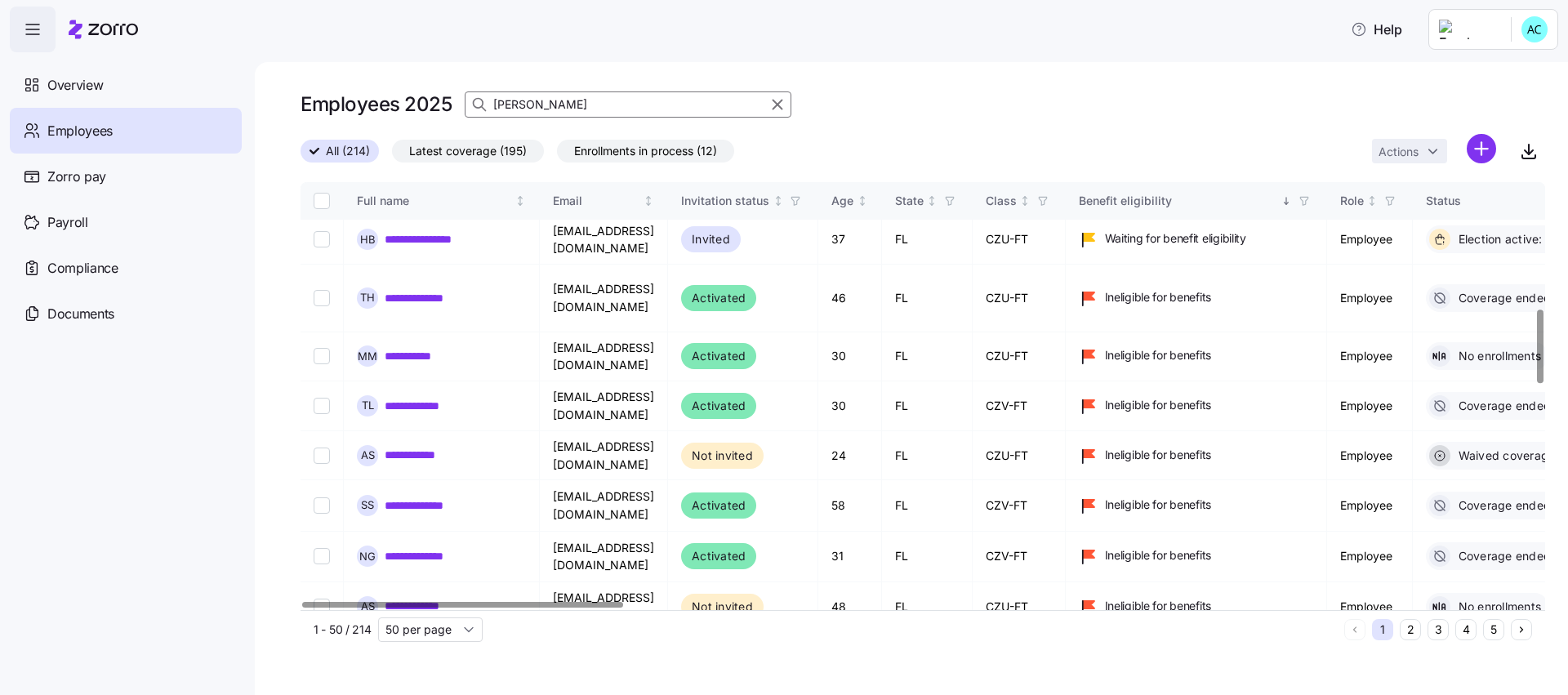 scroll, scrollTop: 858, scrollLeft: 0, axis: vertical 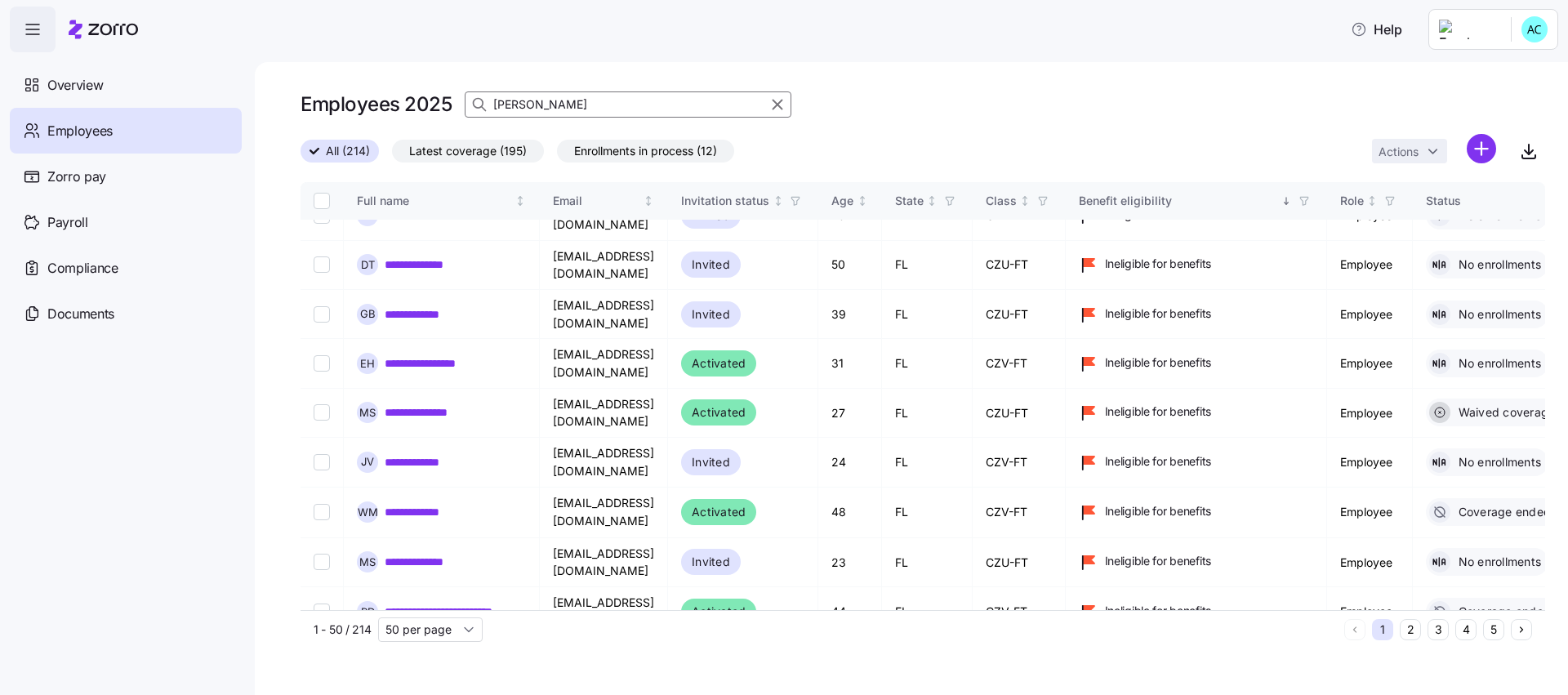 click on "All (214) Latest coverage (195) Enrollments in process (12) Actions" at bounding box center (923, 151) 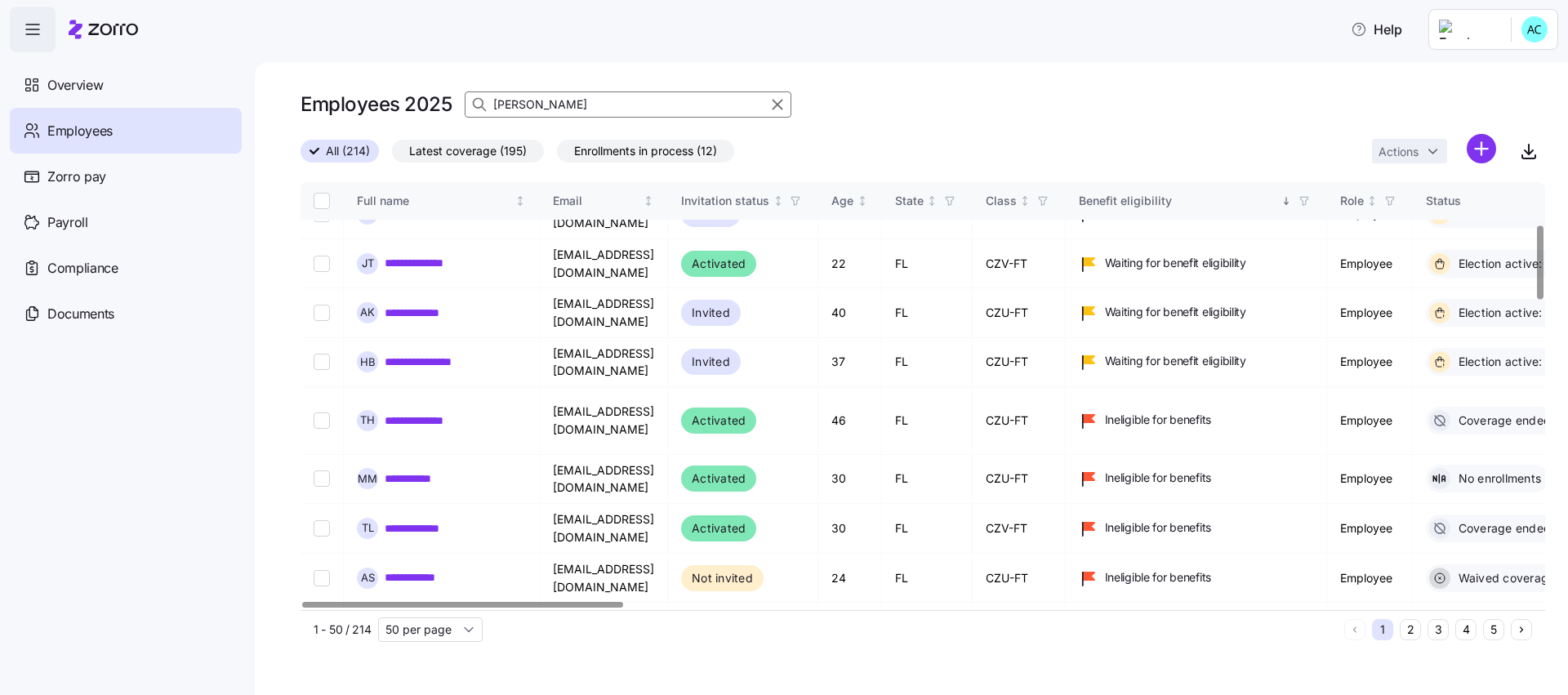 scroll, scrollTop: 0, scrollLeft: 0, axis: both 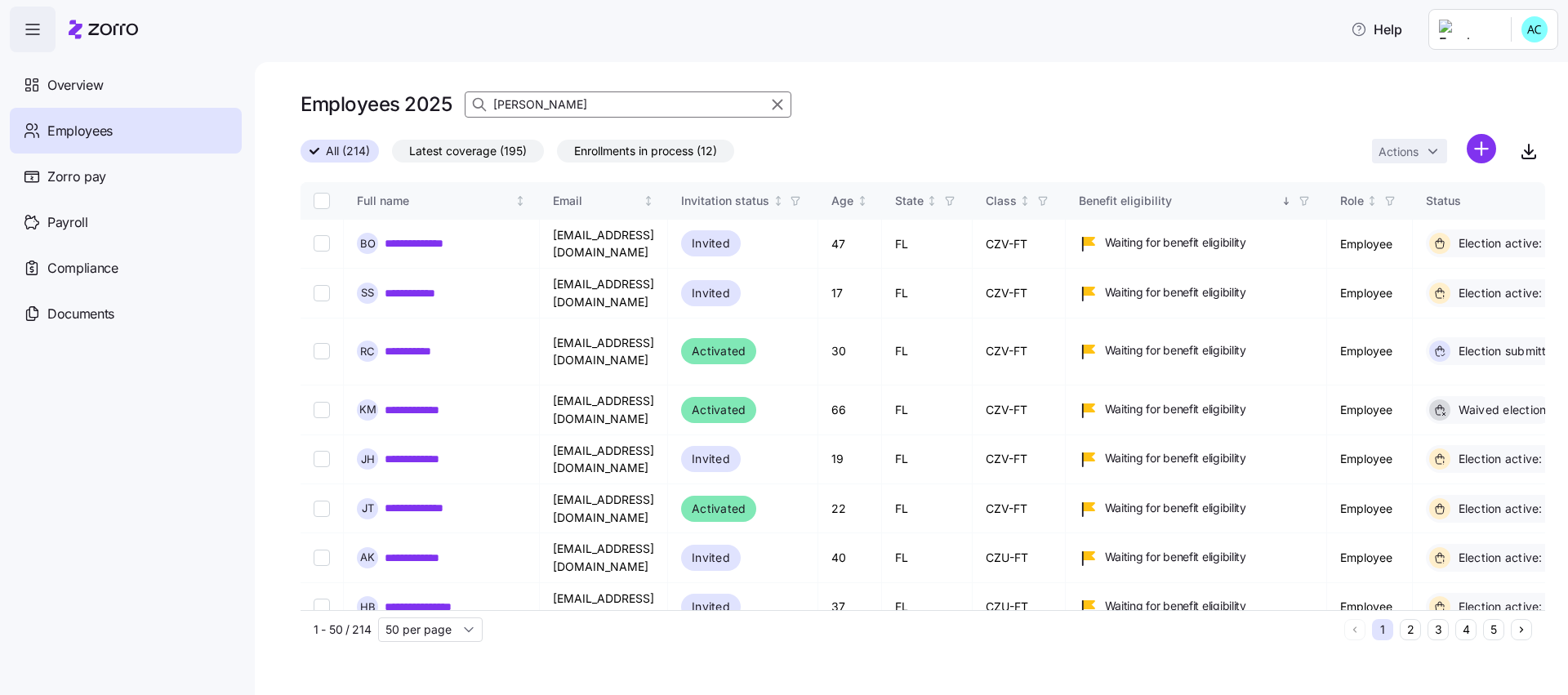 drag, startPoint x: 555, startPoint y: 103, endPoint x: 421, endPoint y: 106, distance: 134.03358 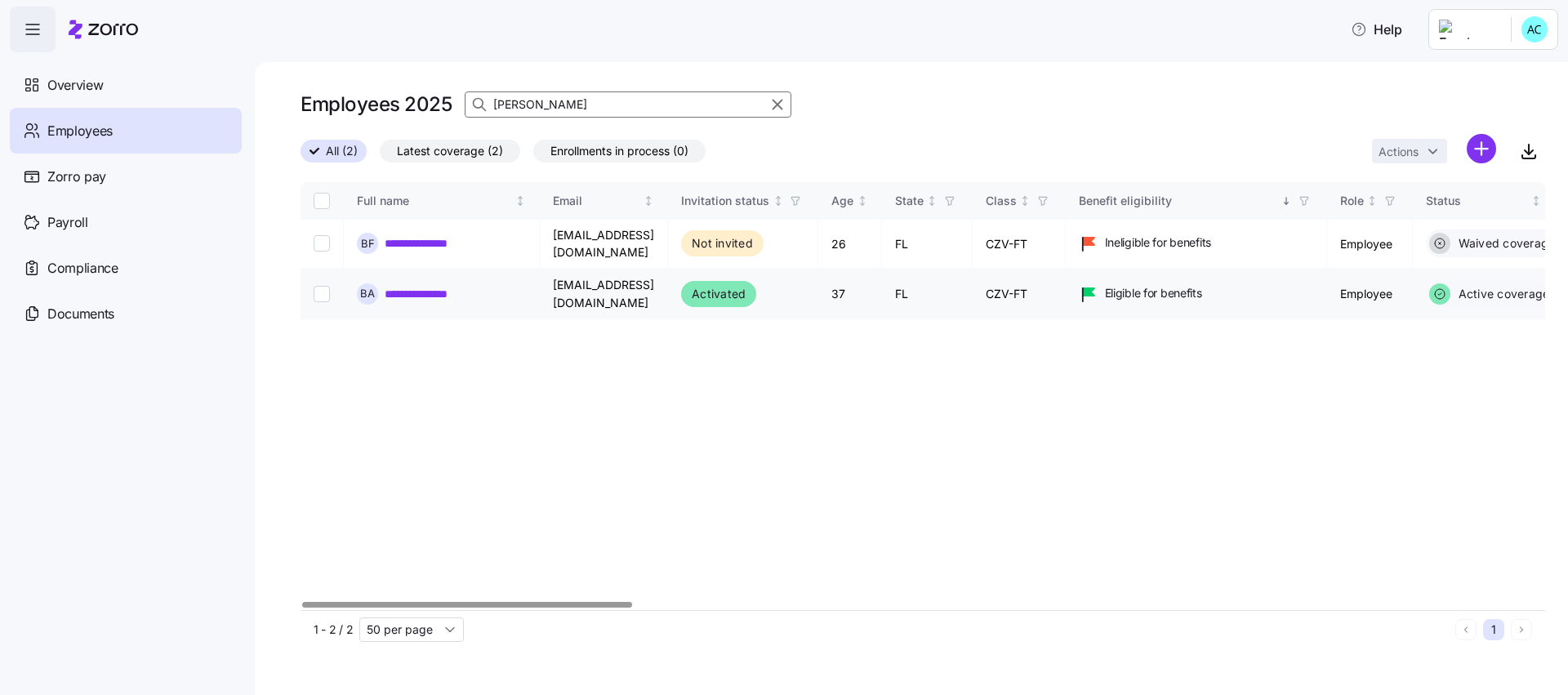 type on "brandon" 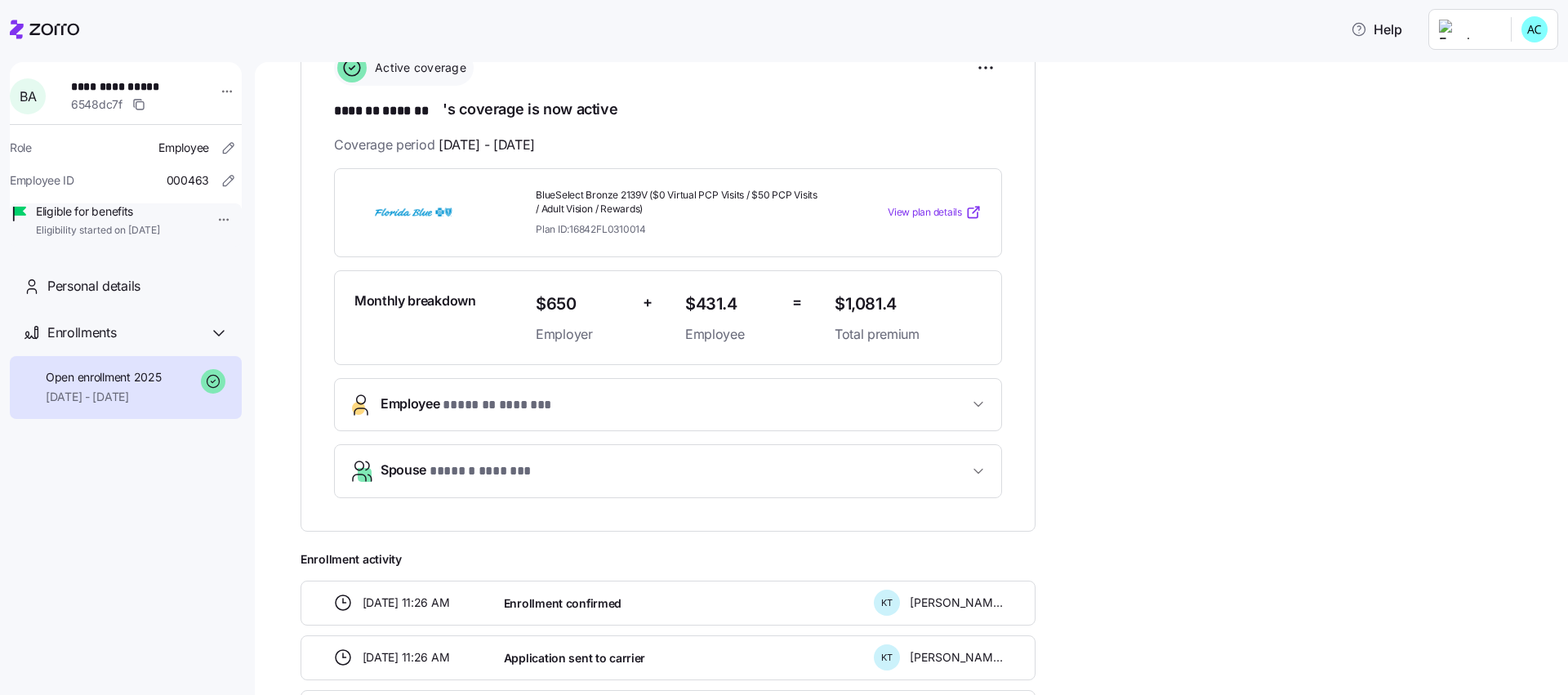 scroll, scrollTop: 368, scrollLeft: 0, axis: vertical 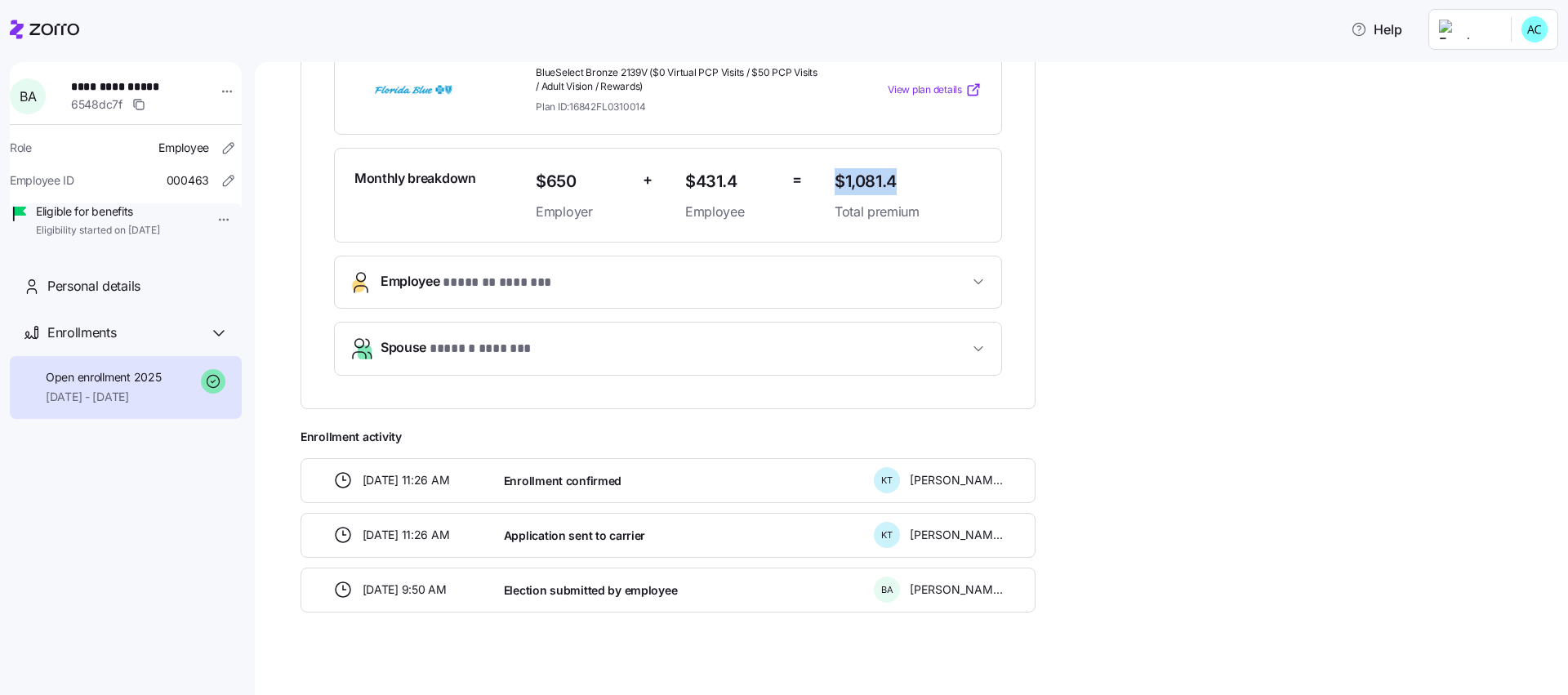 drag, startPoint x: 833, startPoint y: 176, endPoint x: 926, endPoint y: 189, distance: 93.90421 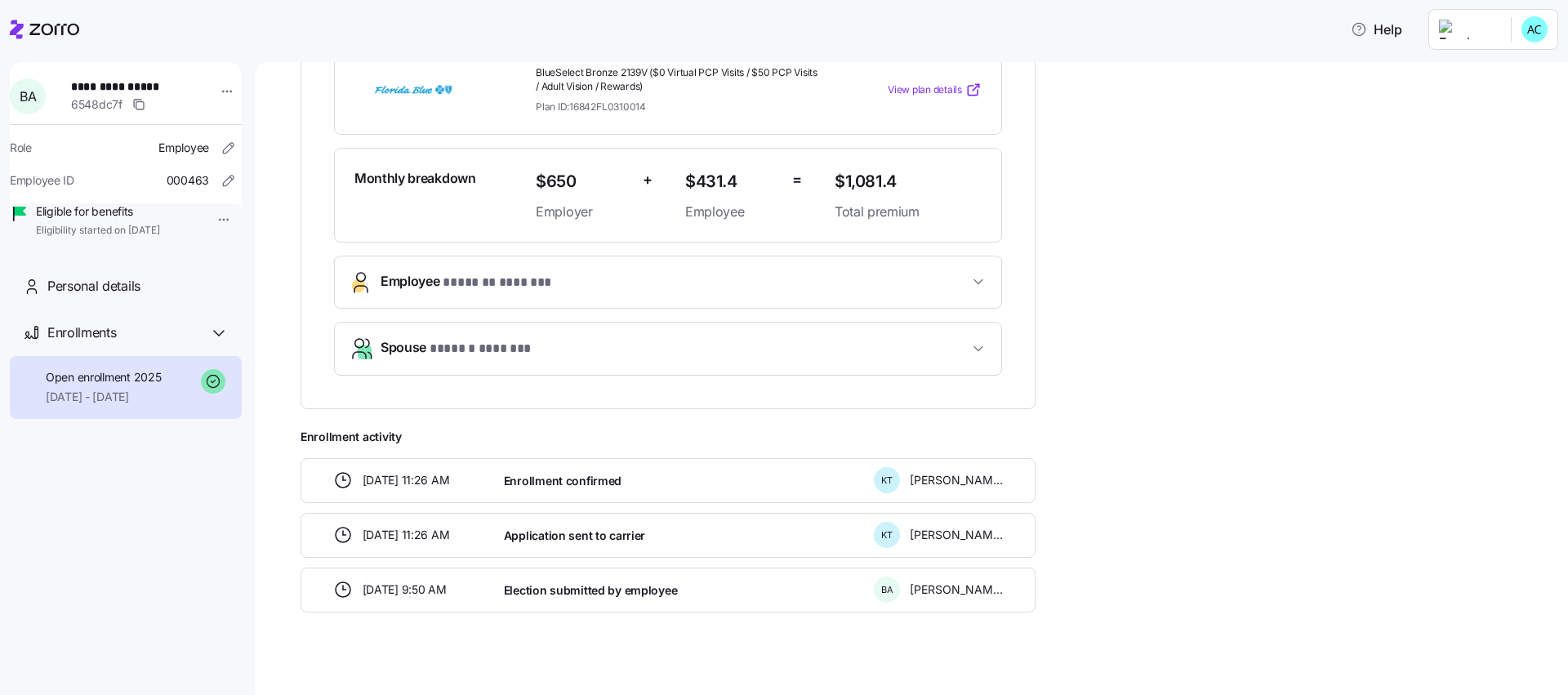 click on "Monthly breakdown $650 Employer + $431.4 Employee = $1,081.4 Total premium" at bounding box center [668, 195] 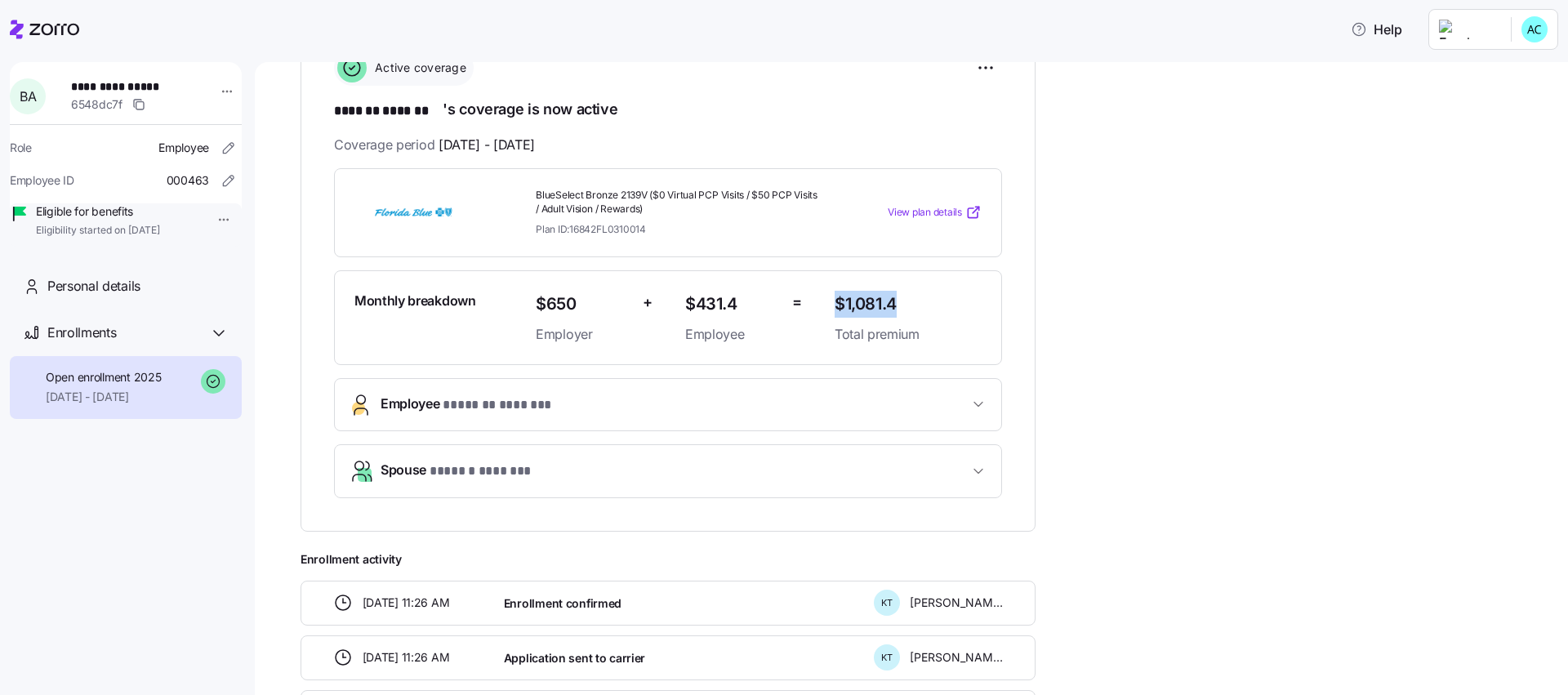 drag, startPoint x: 810, startPoint y: 296, endPoint x: 947, endPoint y: 298, distance: 137.0146 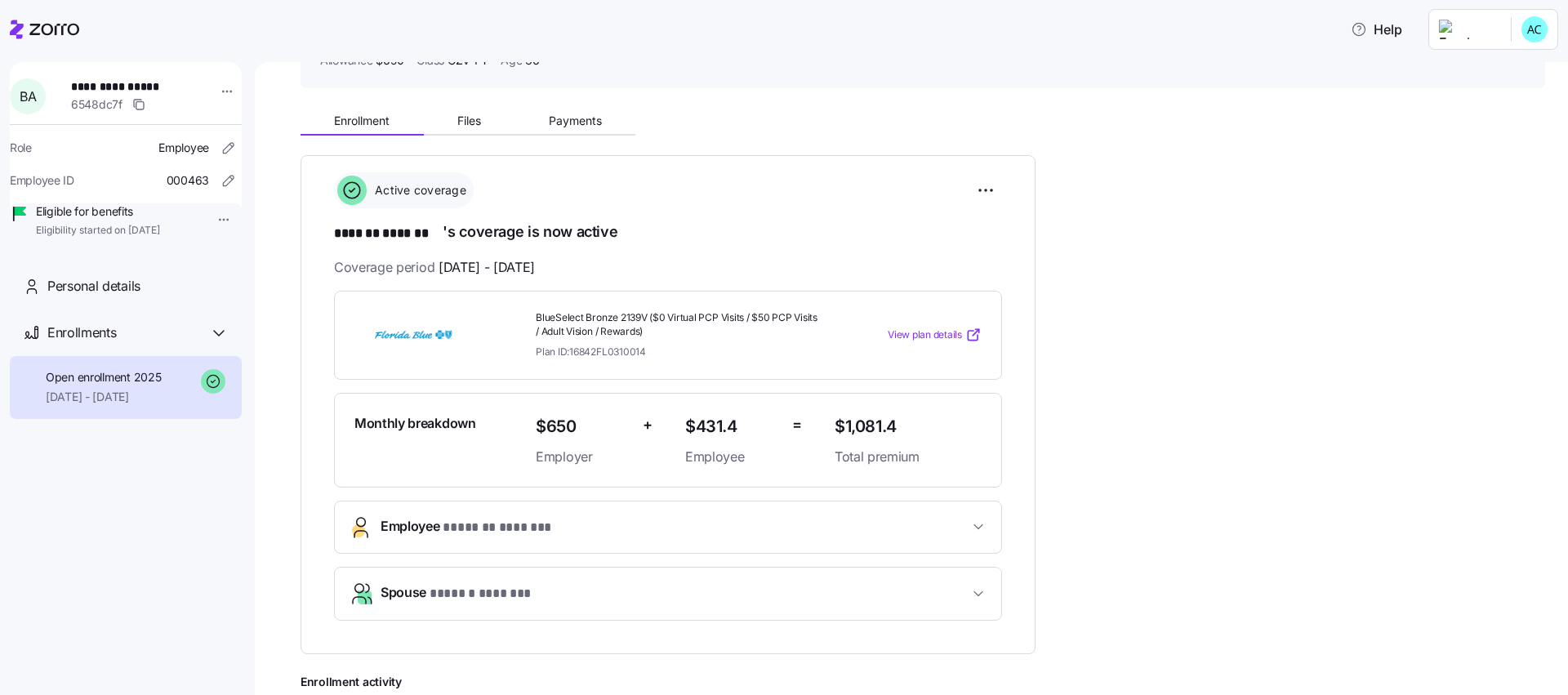 scroll, scrollTop: 0, scrollLeft: 0, axis: both 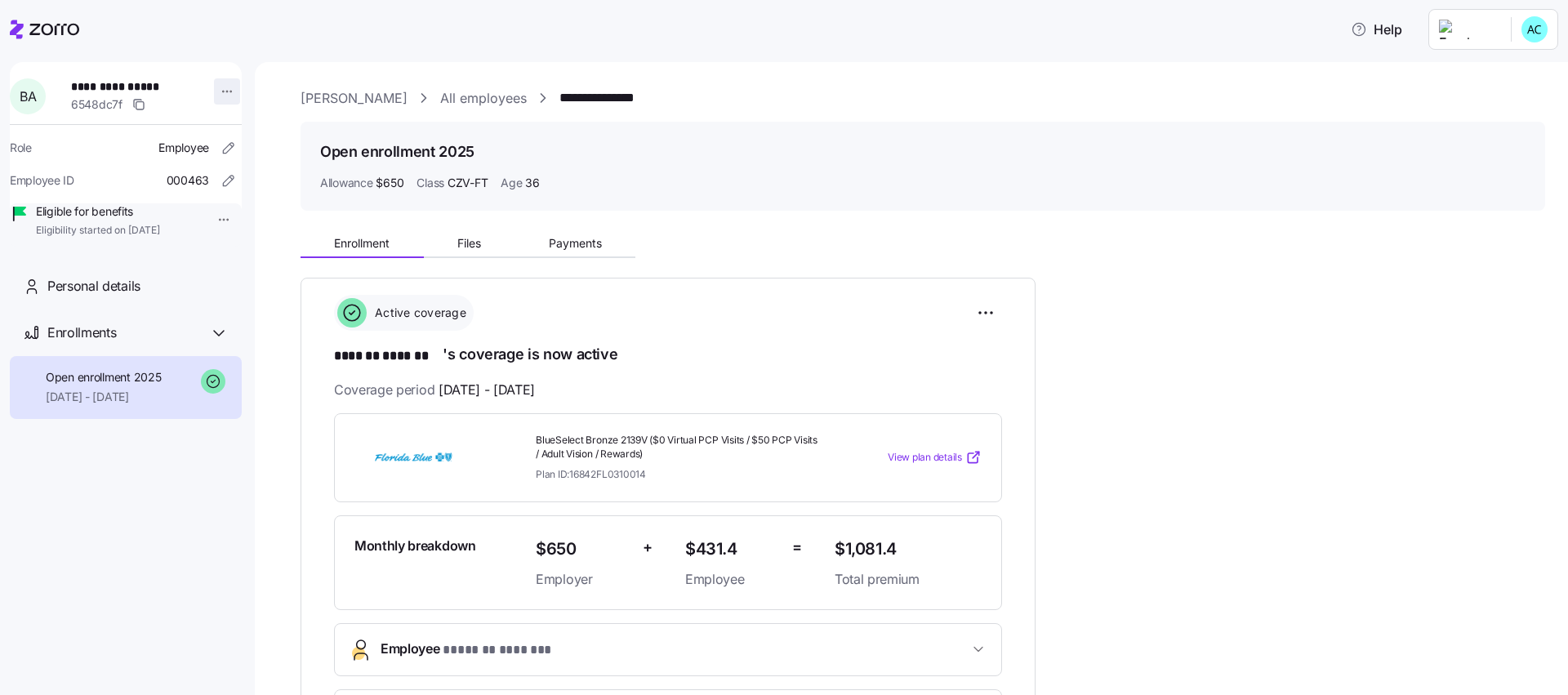 click on "**********" at bounding box center [784, 342] 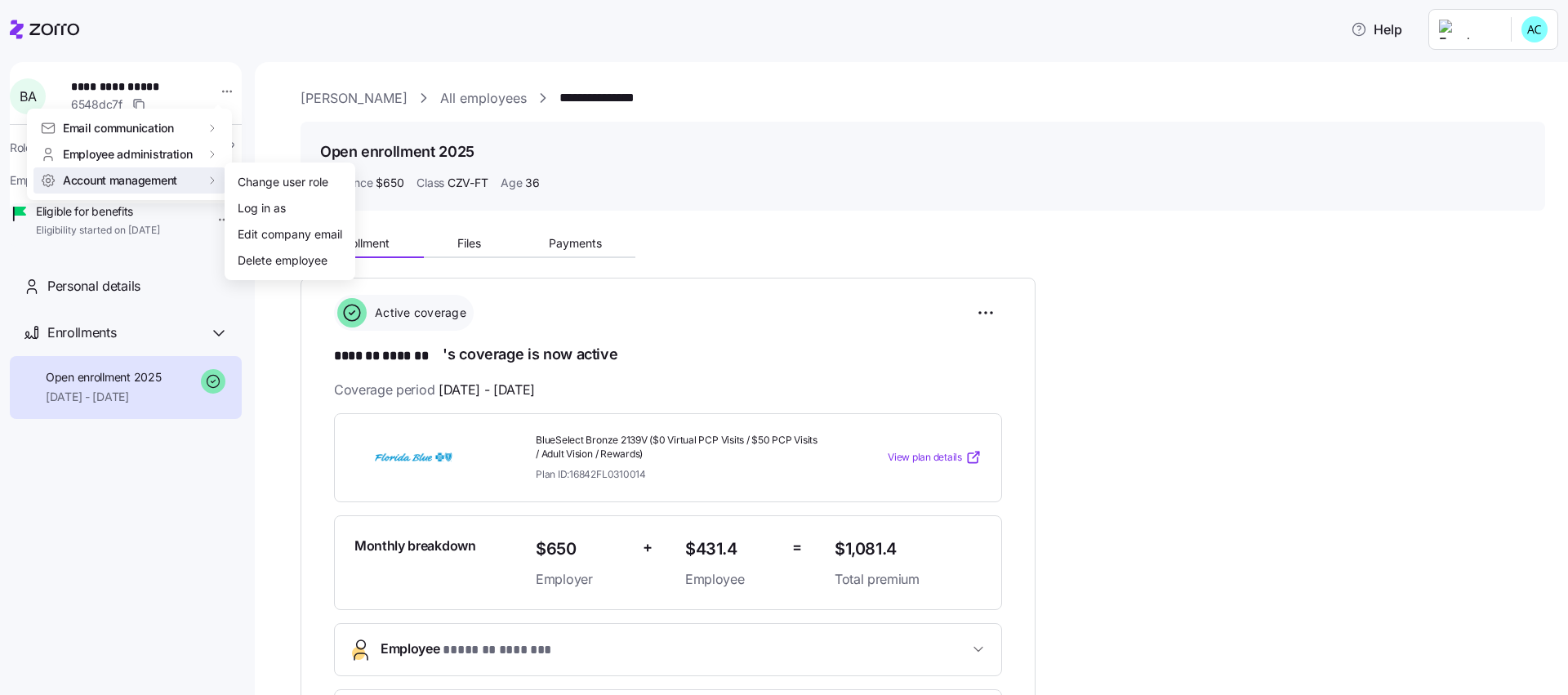 click on "**********" at bounding box center (784, 342) 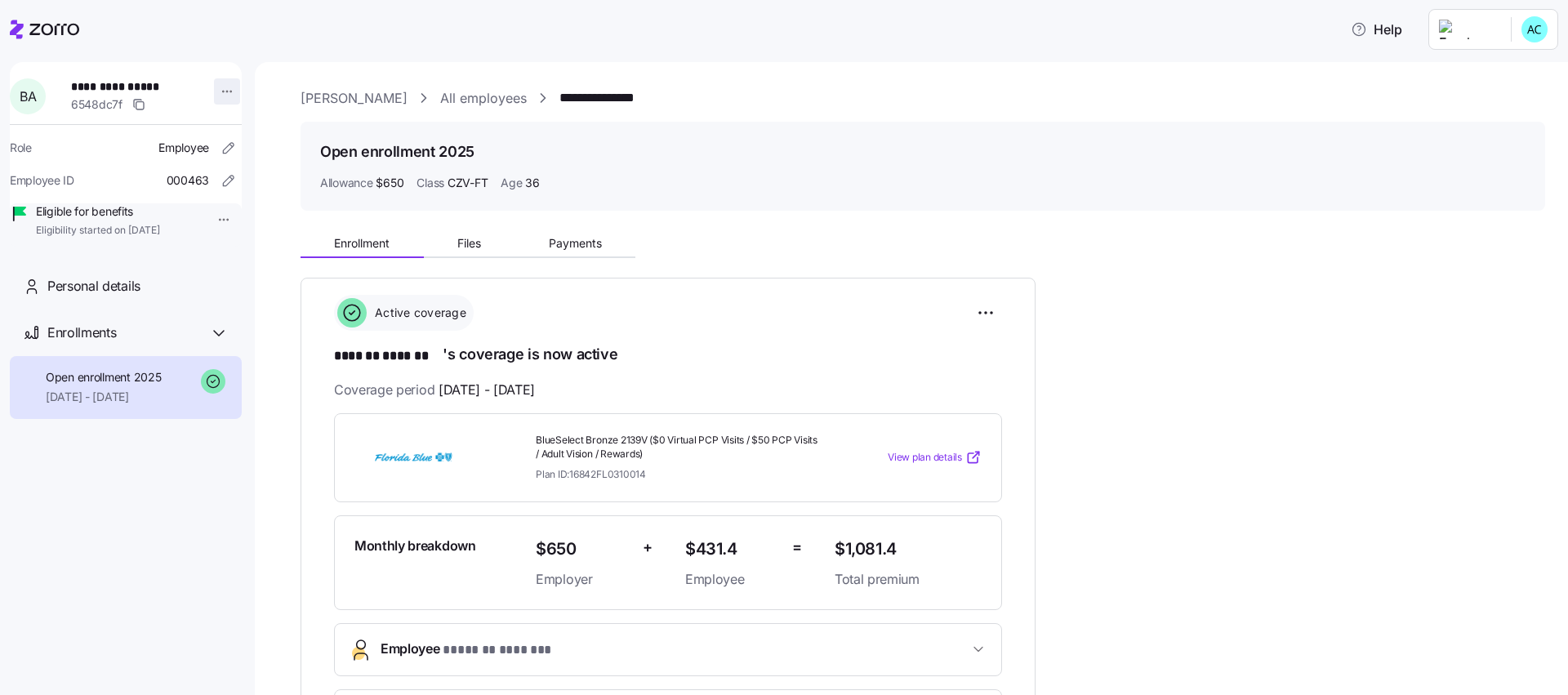 click on "**********" at bounding box center [784, 342] 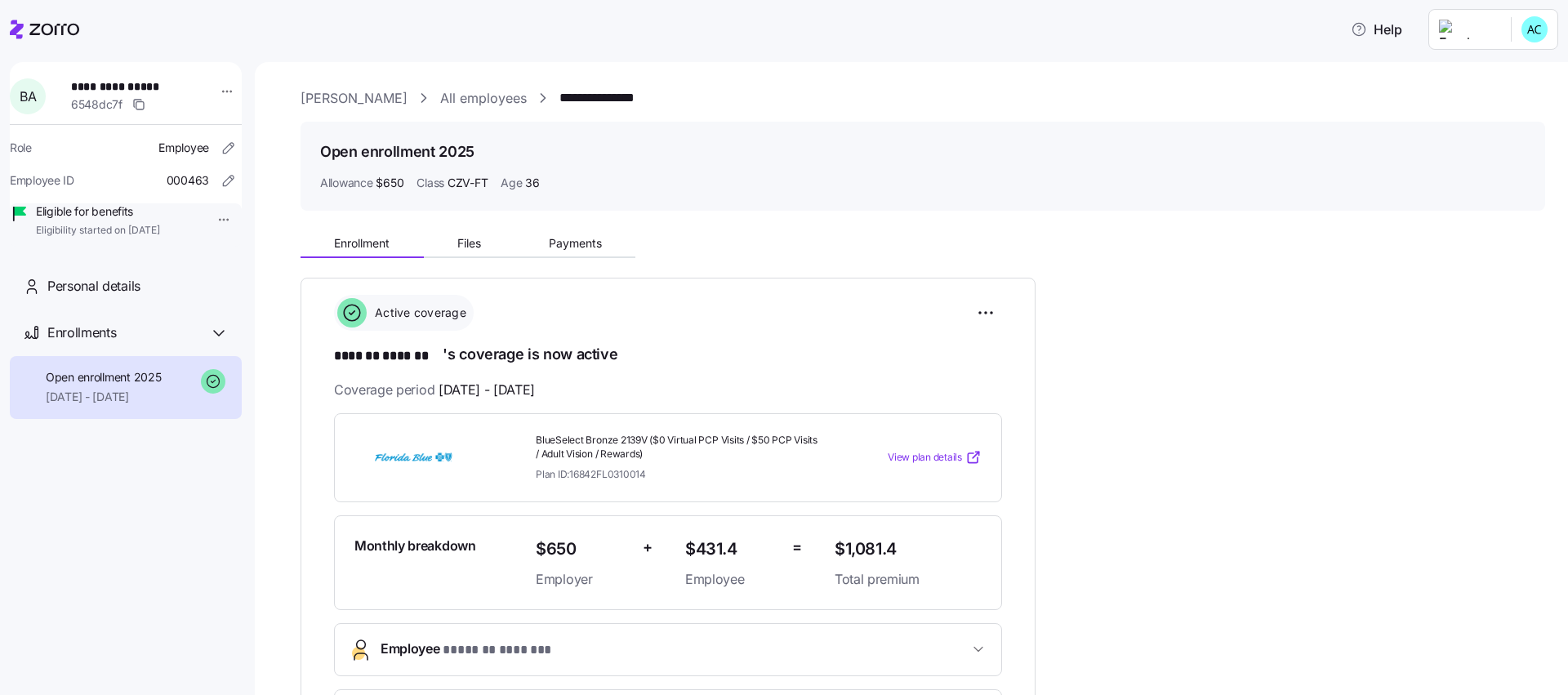 click on "**********" at bounding box center (784, 342) 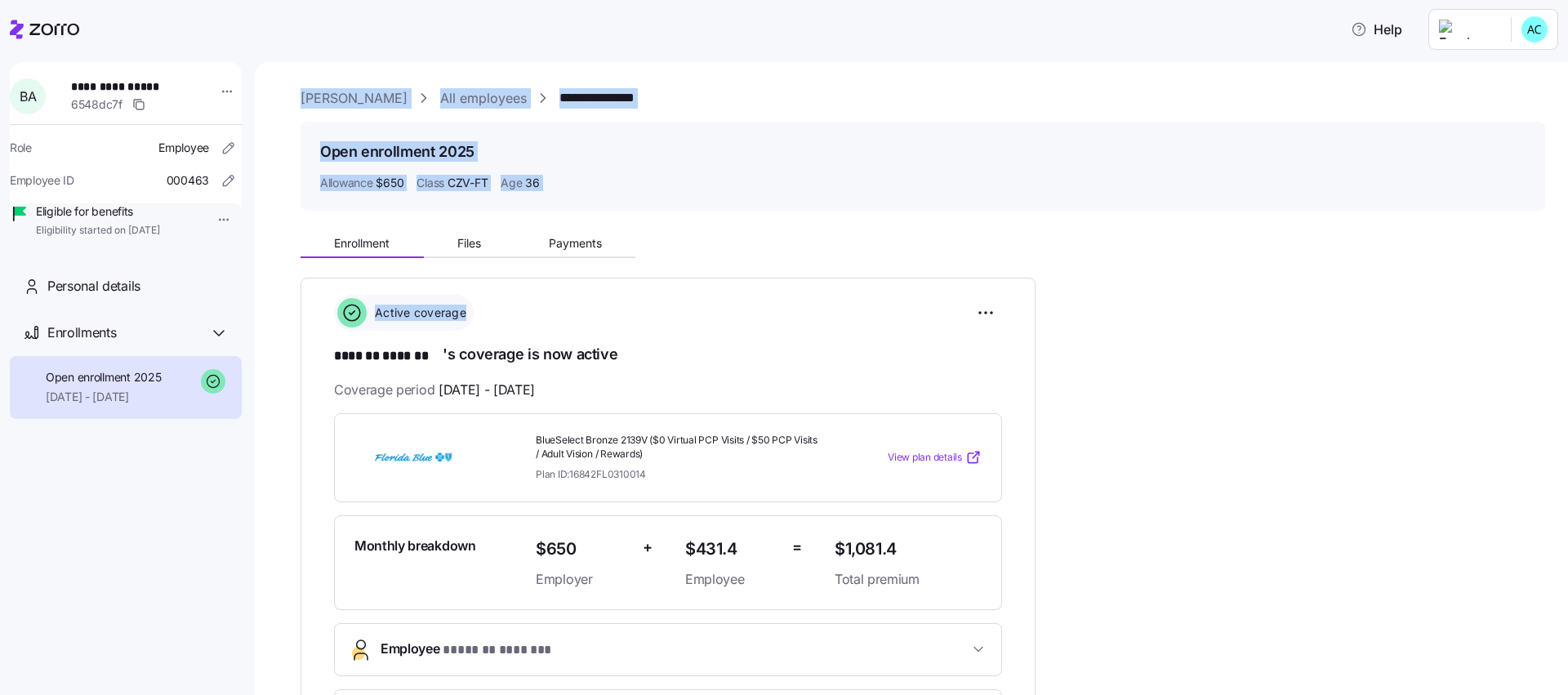 drag, startPoint x: 284, startPoint y: 74, endPoint x: 856, endPoint y: 234, distance: 593.9562 